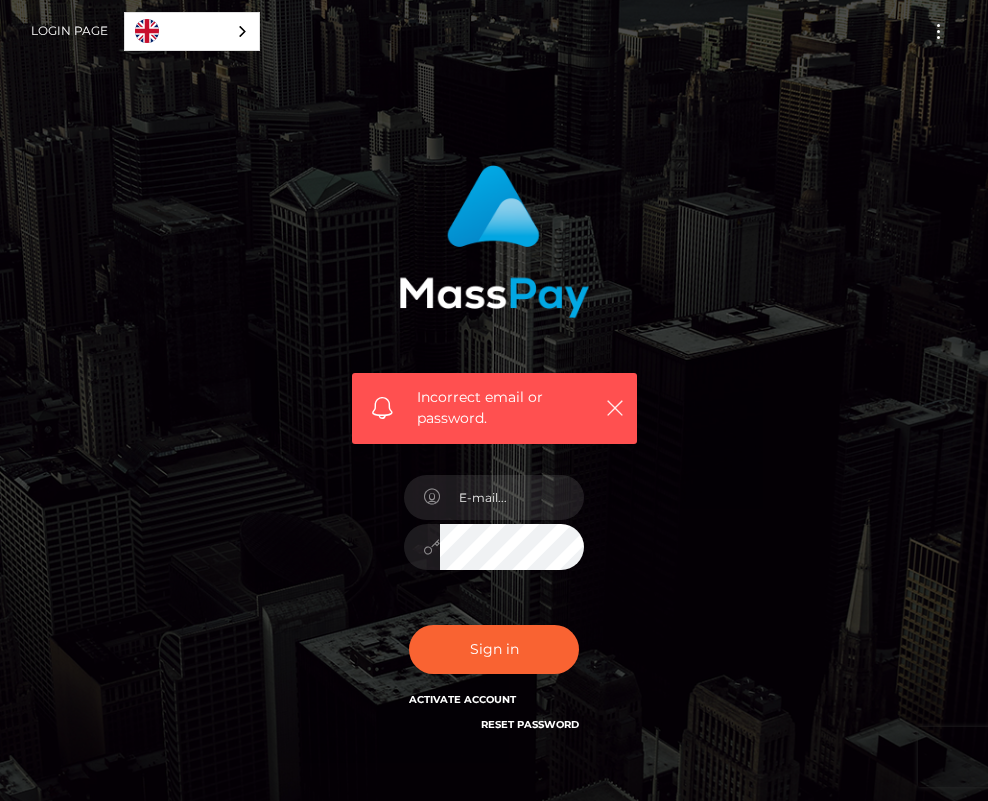 scroll, scrollTop: 0, scrollLeft: 0, axis: both 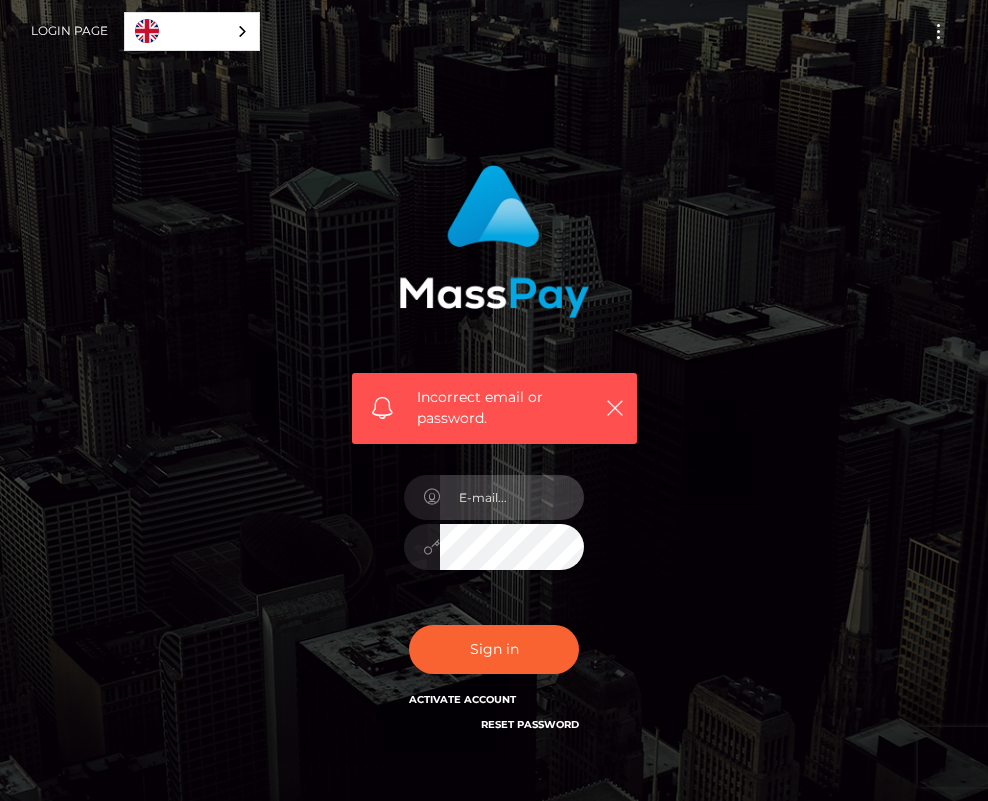 click at bounding box center [512, 497] 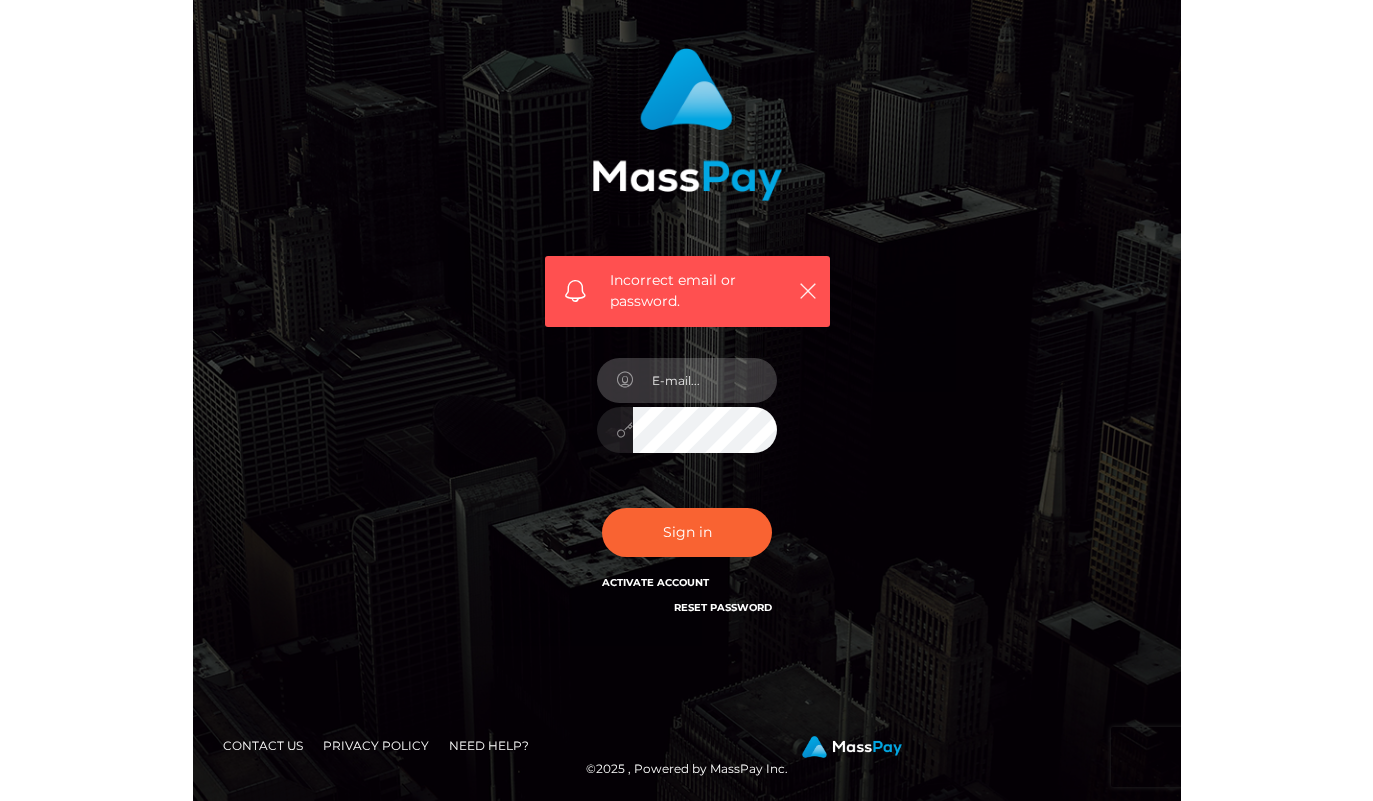 scroll, scrollTop: 72, scrollLeft: 0, axis: vertical 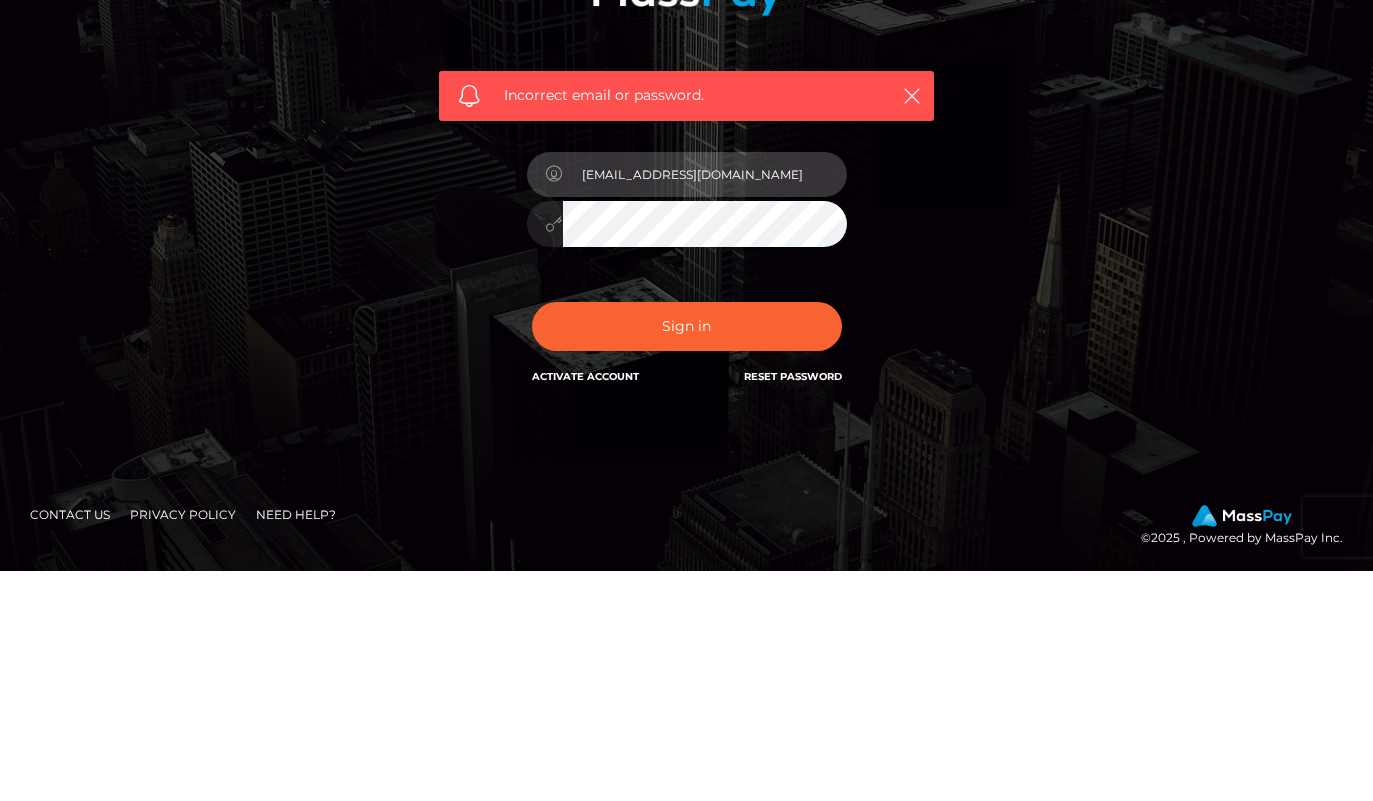 type on "inkarice@proton.me" 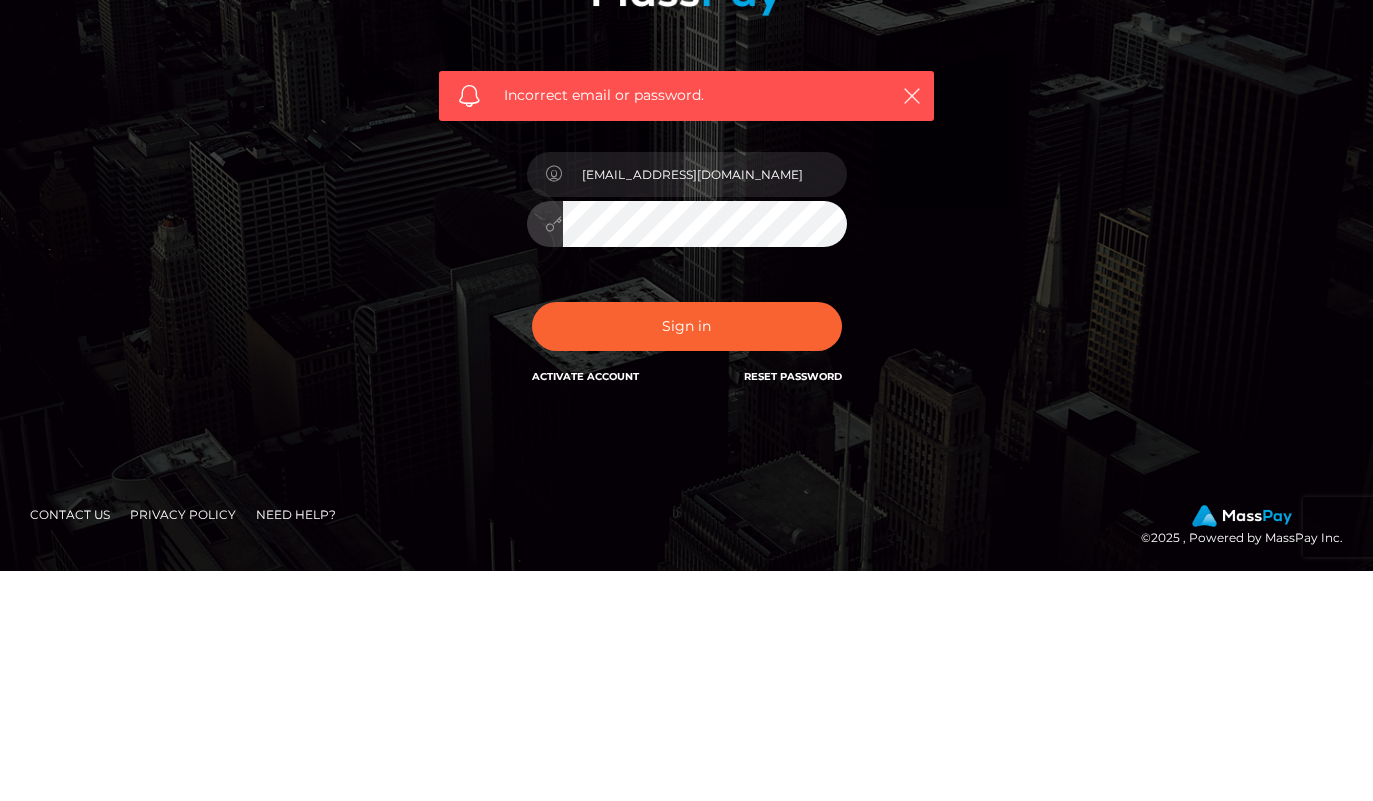 click on "Sign in" at bounding box center (687, 556) 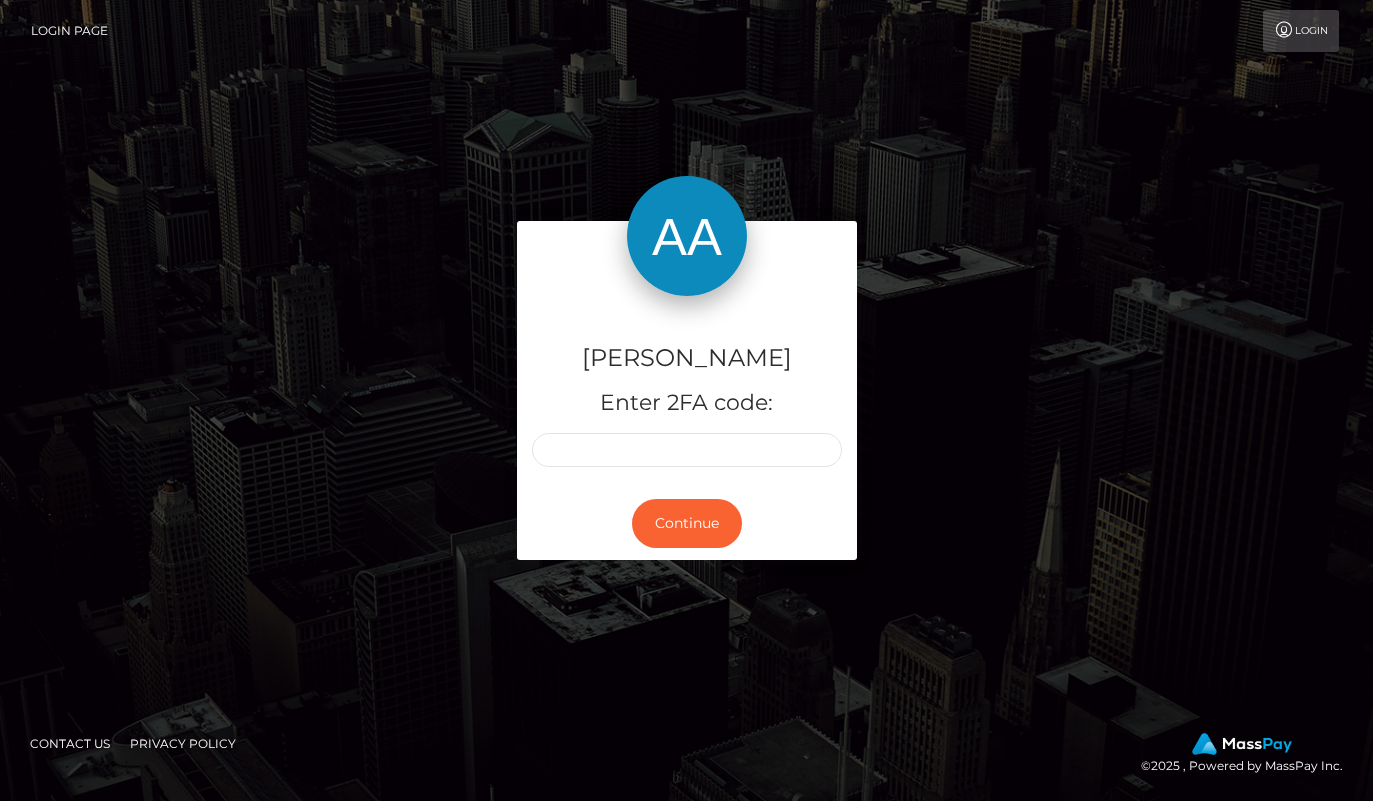 scroll, scrollTop: 0, scrollLeft: 0, axis: both 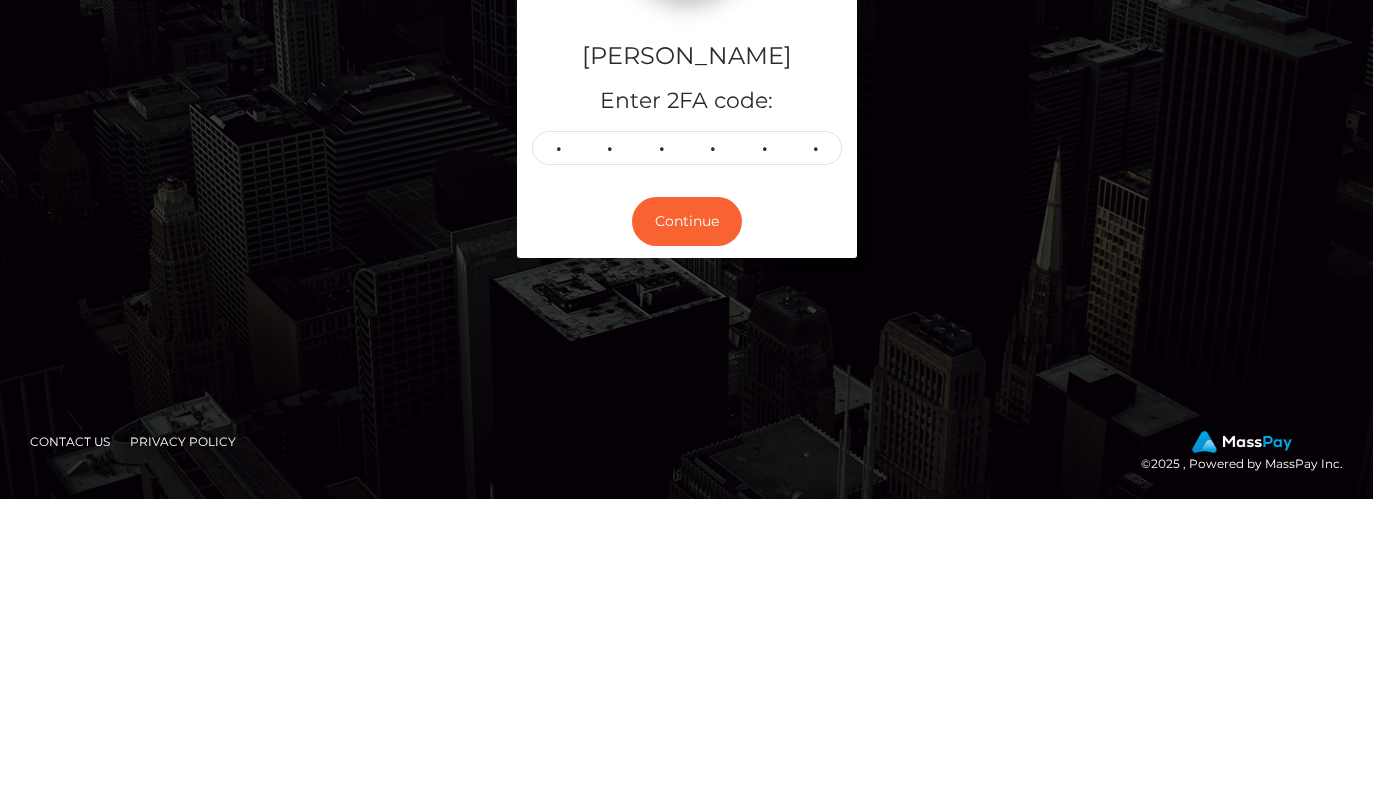 type on "911996" 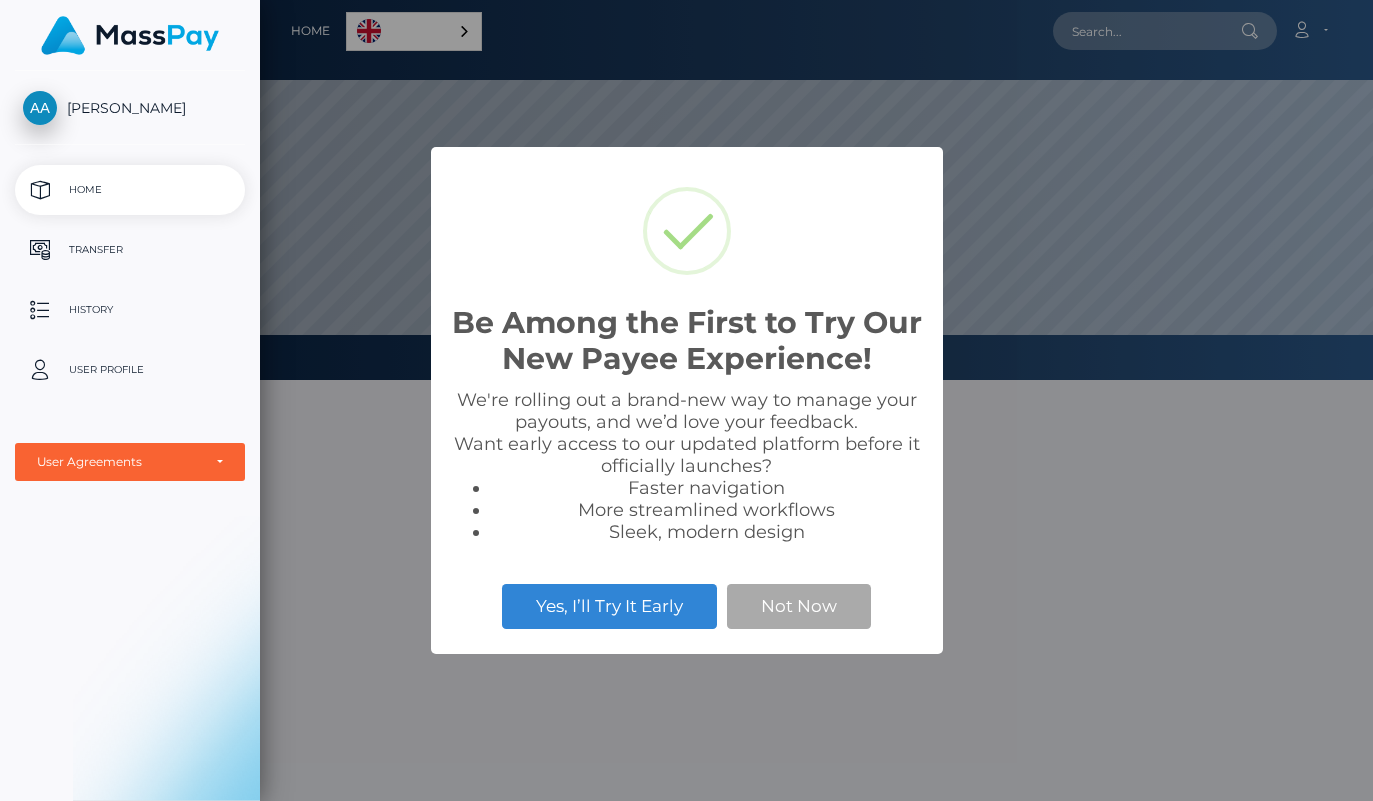 scroll, scrollTop: 0, scrollLeft: 0, axis: both 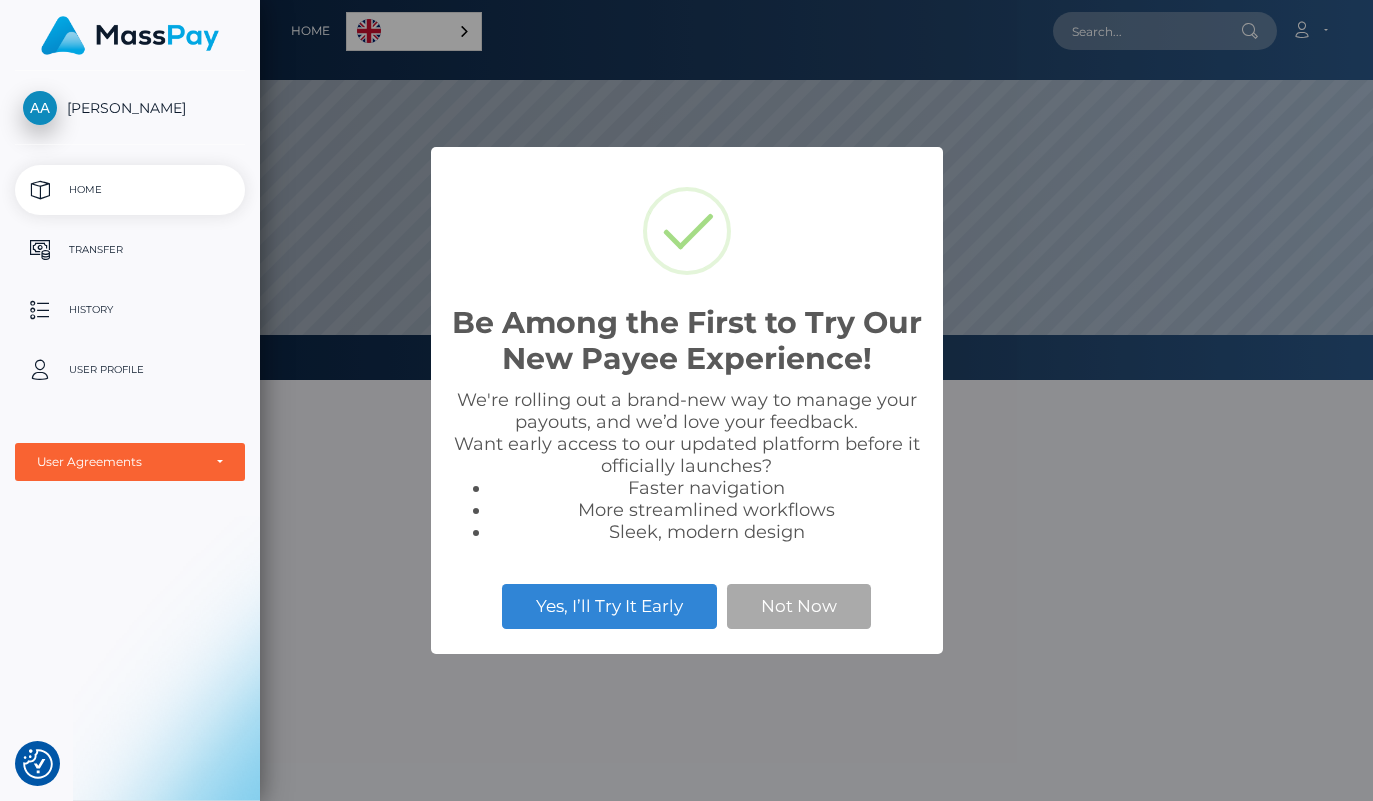 click on "Not Now" at bounding box center [799, 606] 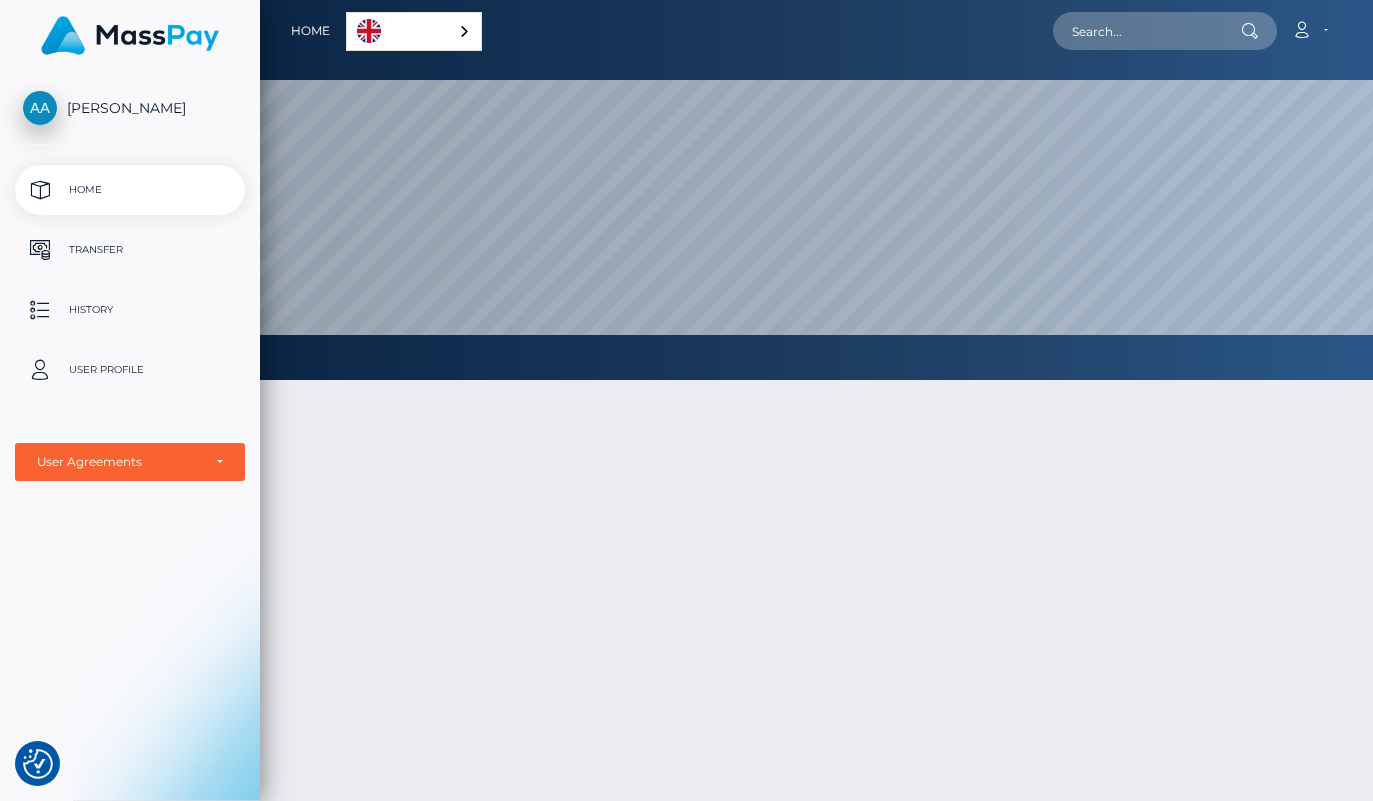 click at bounding box center [0, 0] 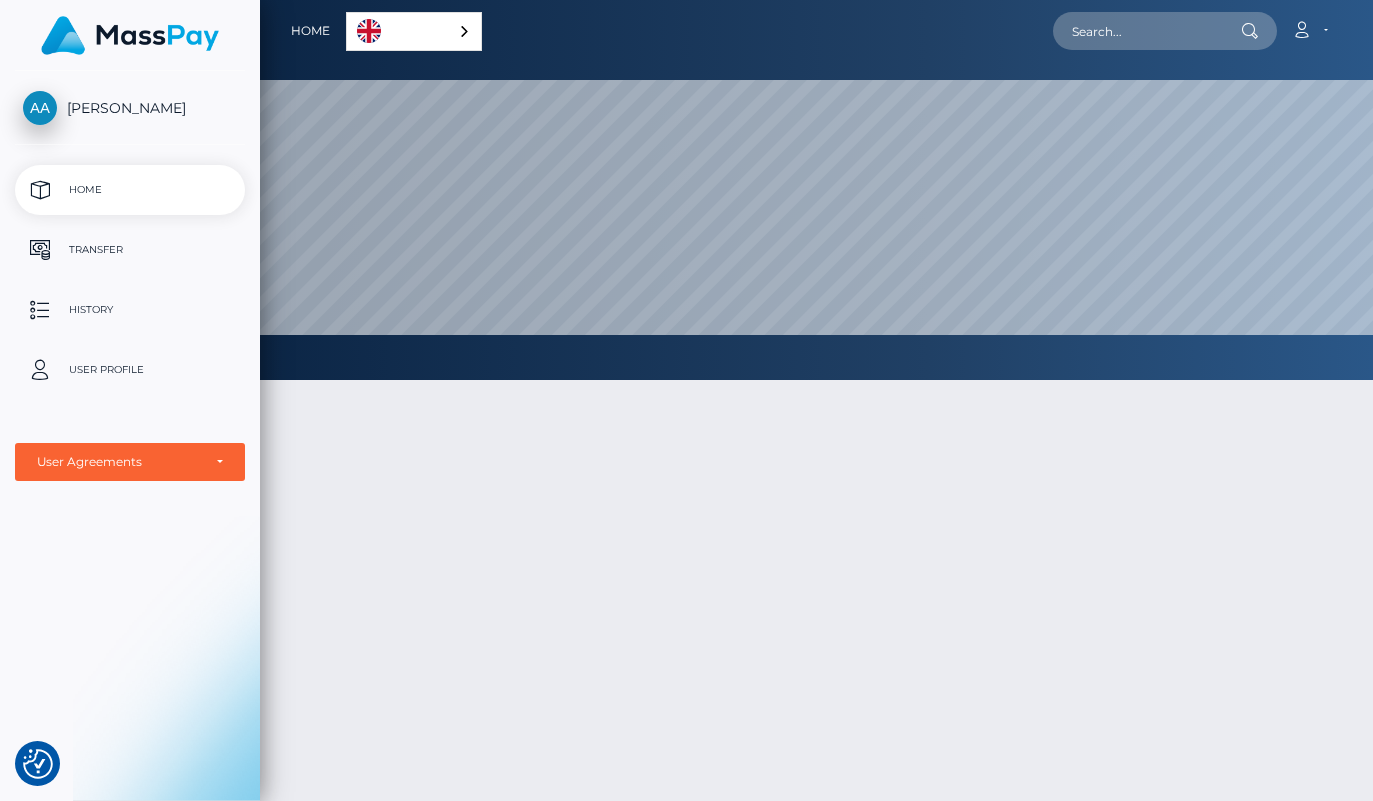 click on "Transfer" at bounding box center (130, 250) 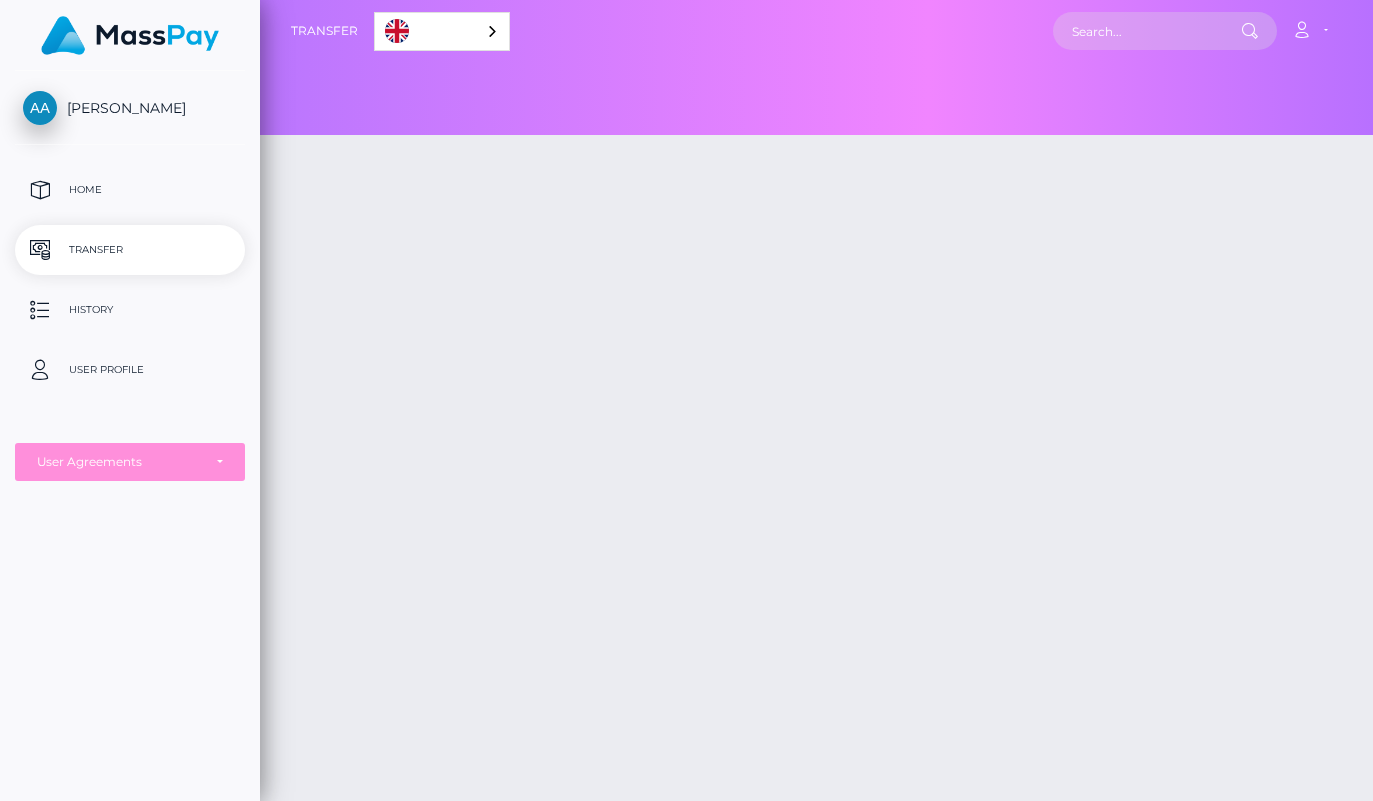 scroll, scrollTop: 0, scrollLeft: 0, axis: both 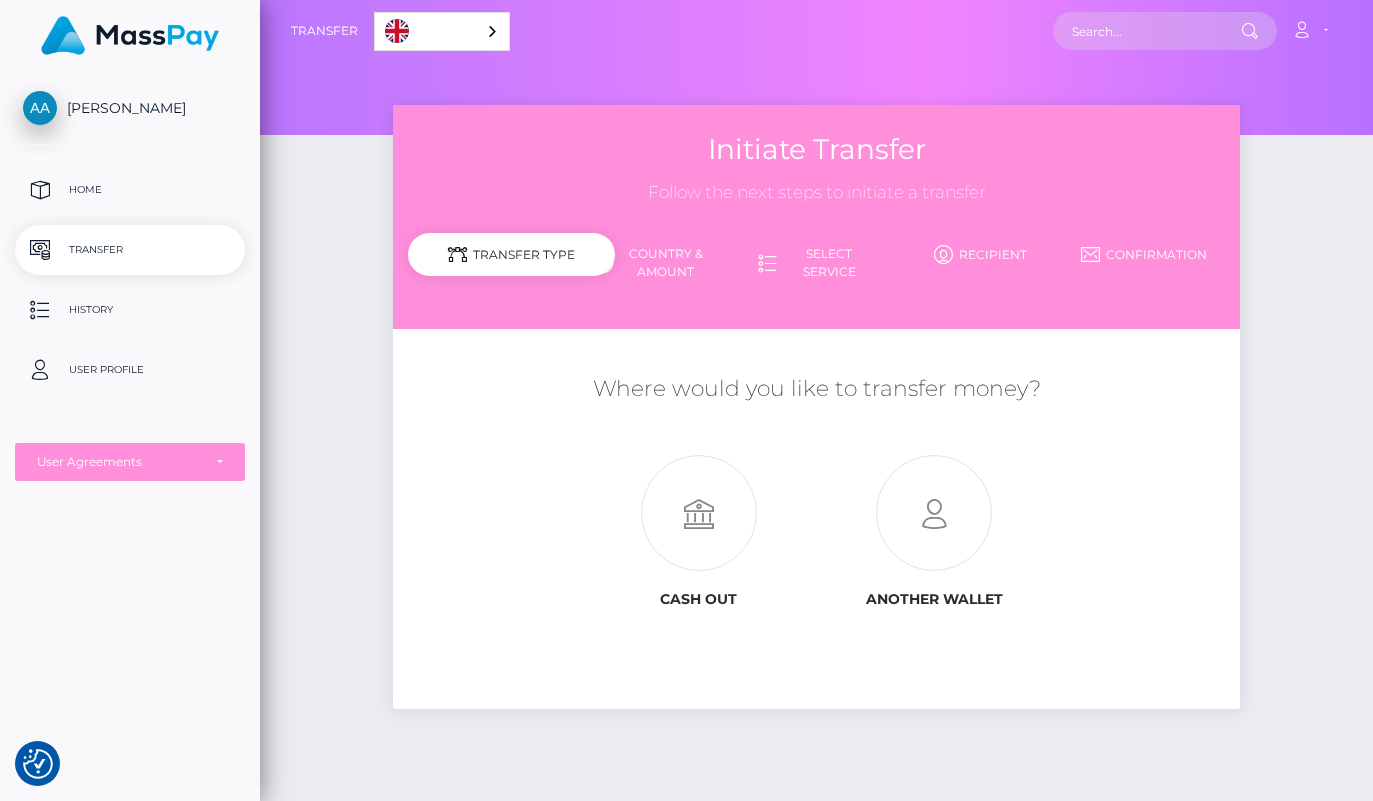 click at bounding box center [0, 0] 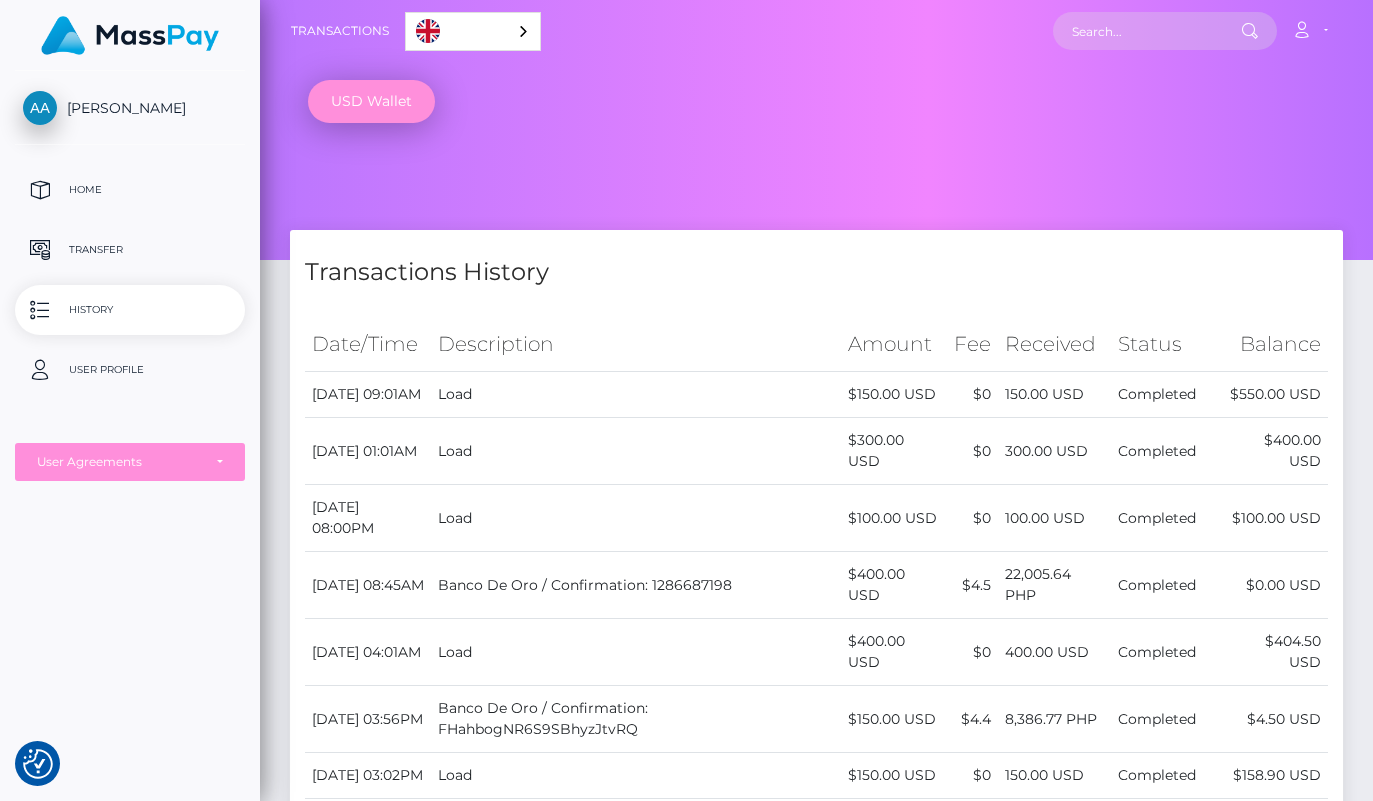 scroll, scrollTop: 0, scrollLeft: 0, axis: both 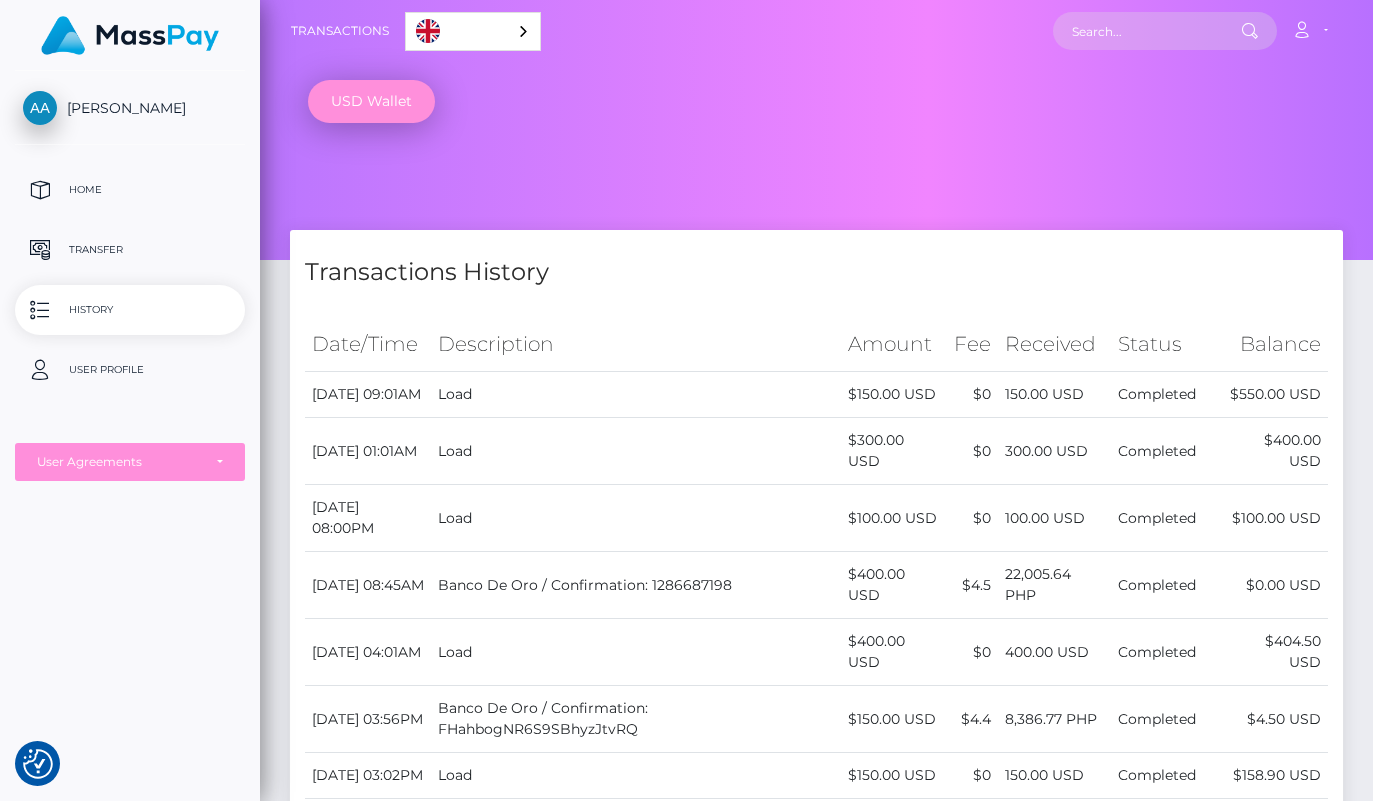 click on "Home" at bounding box center [130, 190] 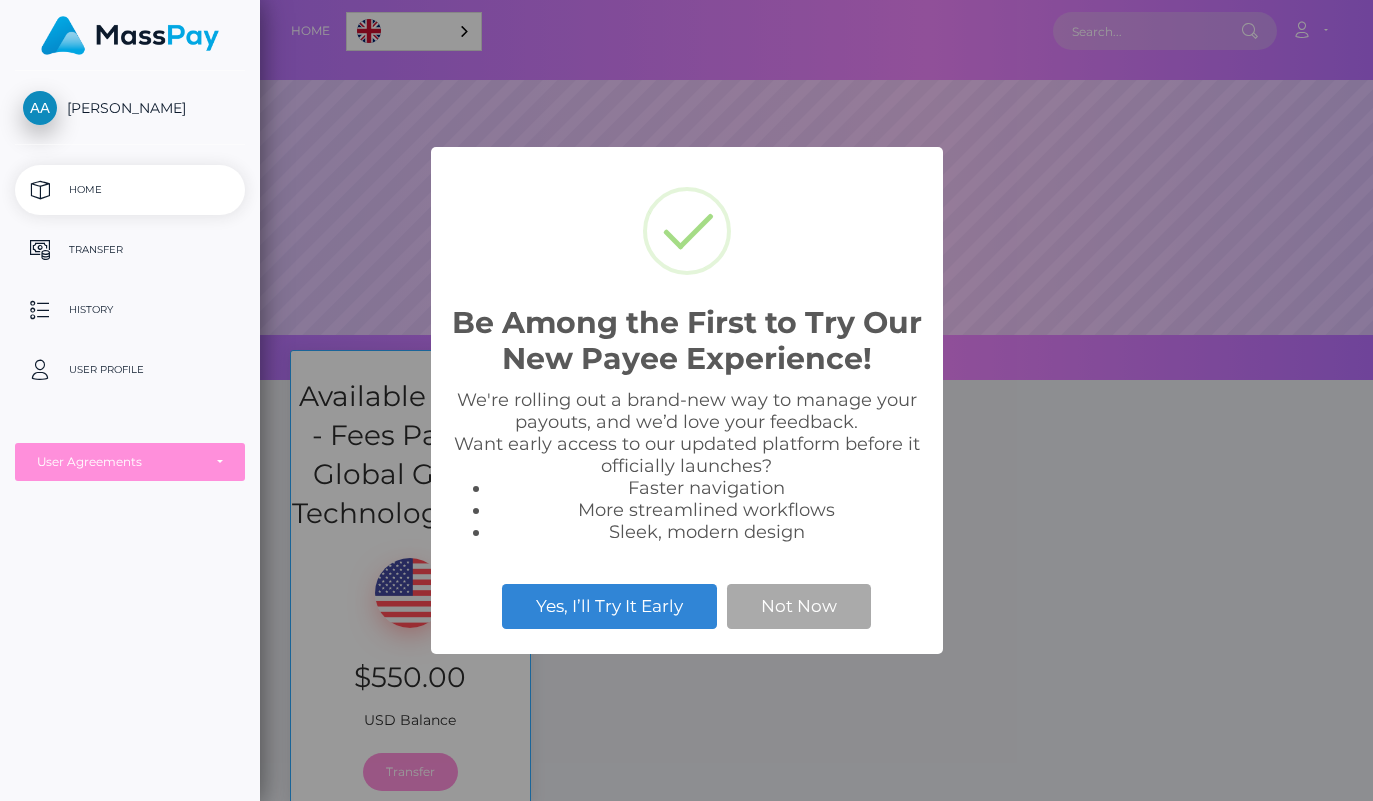 scroll, scrollTop: 0, scrollLeft: 0, axis: both 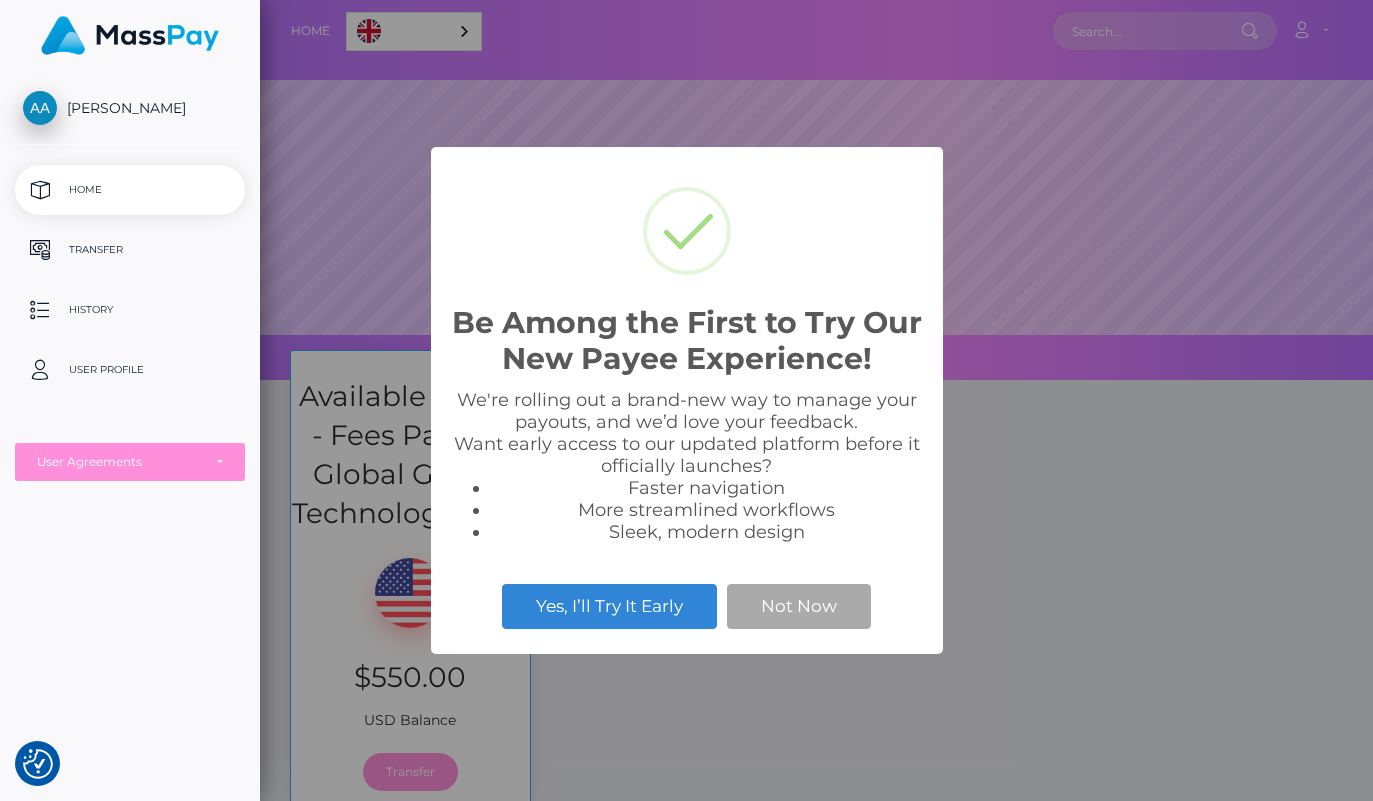 click on "Not Now" at bounding box center [799, 606] 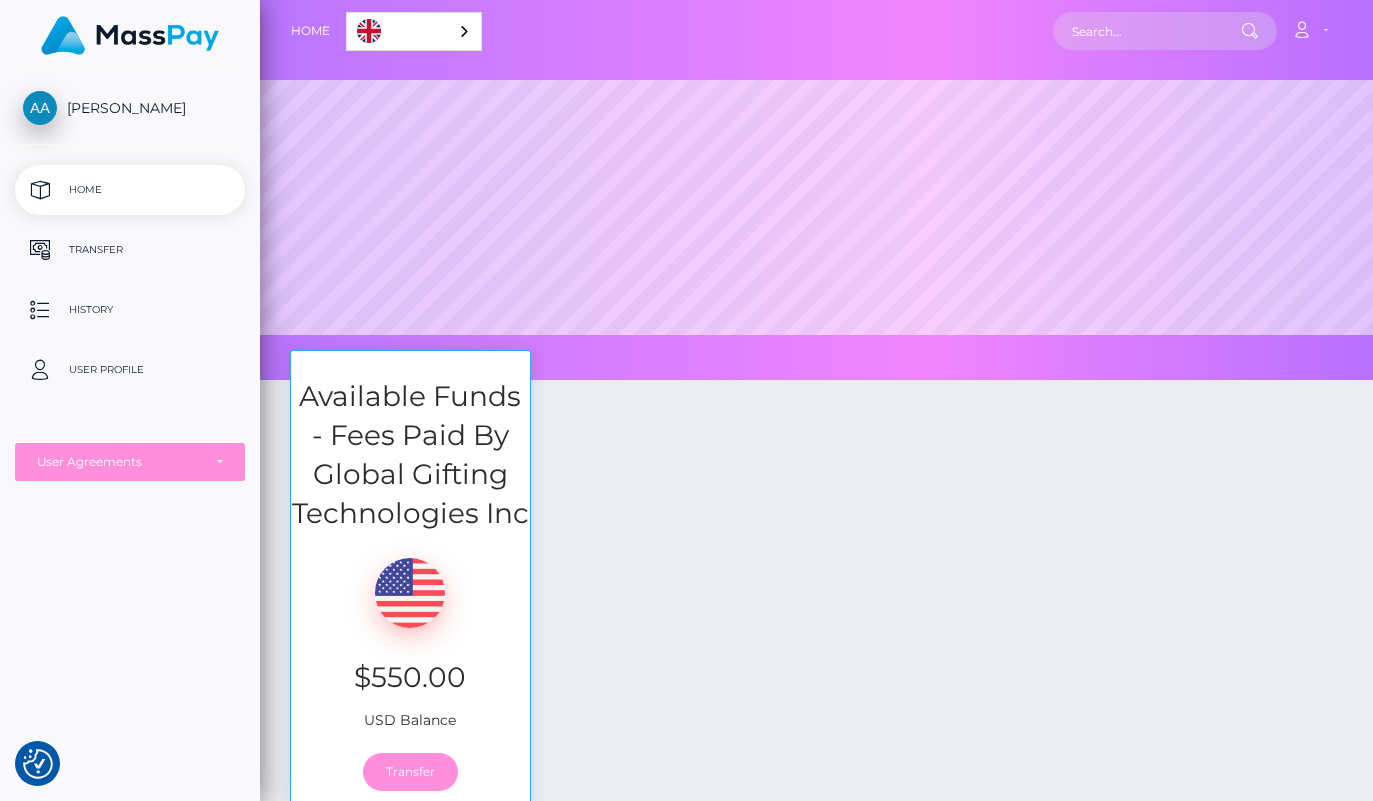 click on "Transfer" at bounding box center [410, 772] 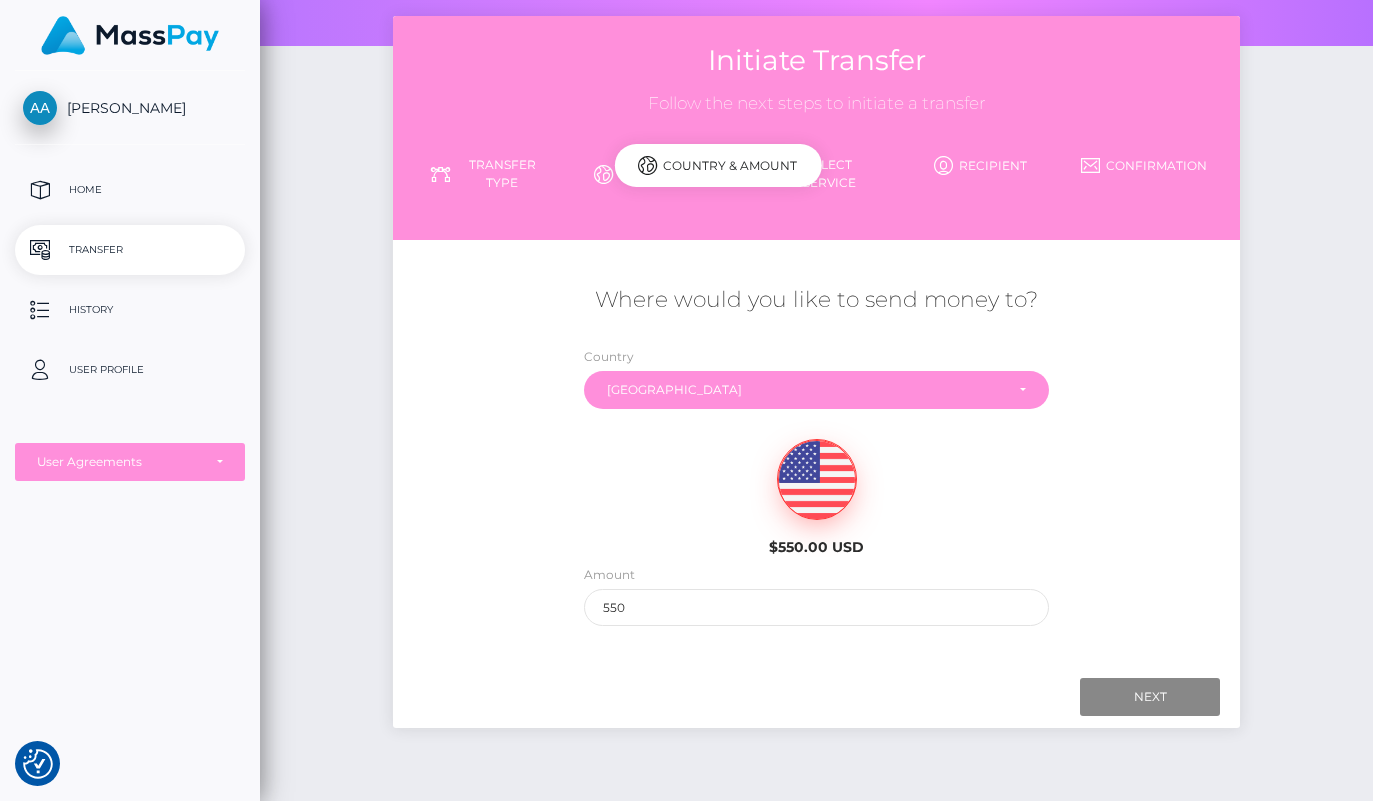 scroll, scrollTop: 142, scrollLeft: 0, axis: vertical 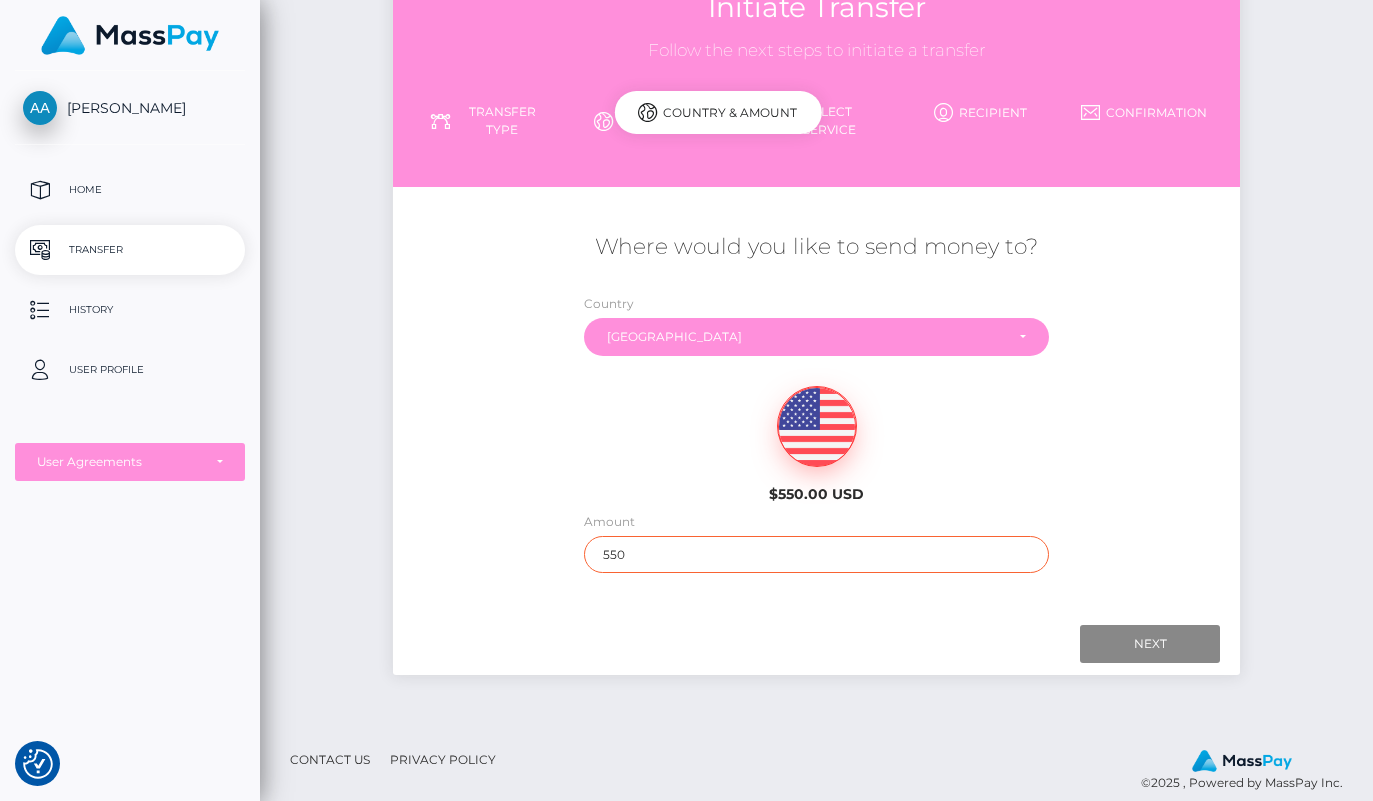 click on "550" at bounding box center [816, 554] 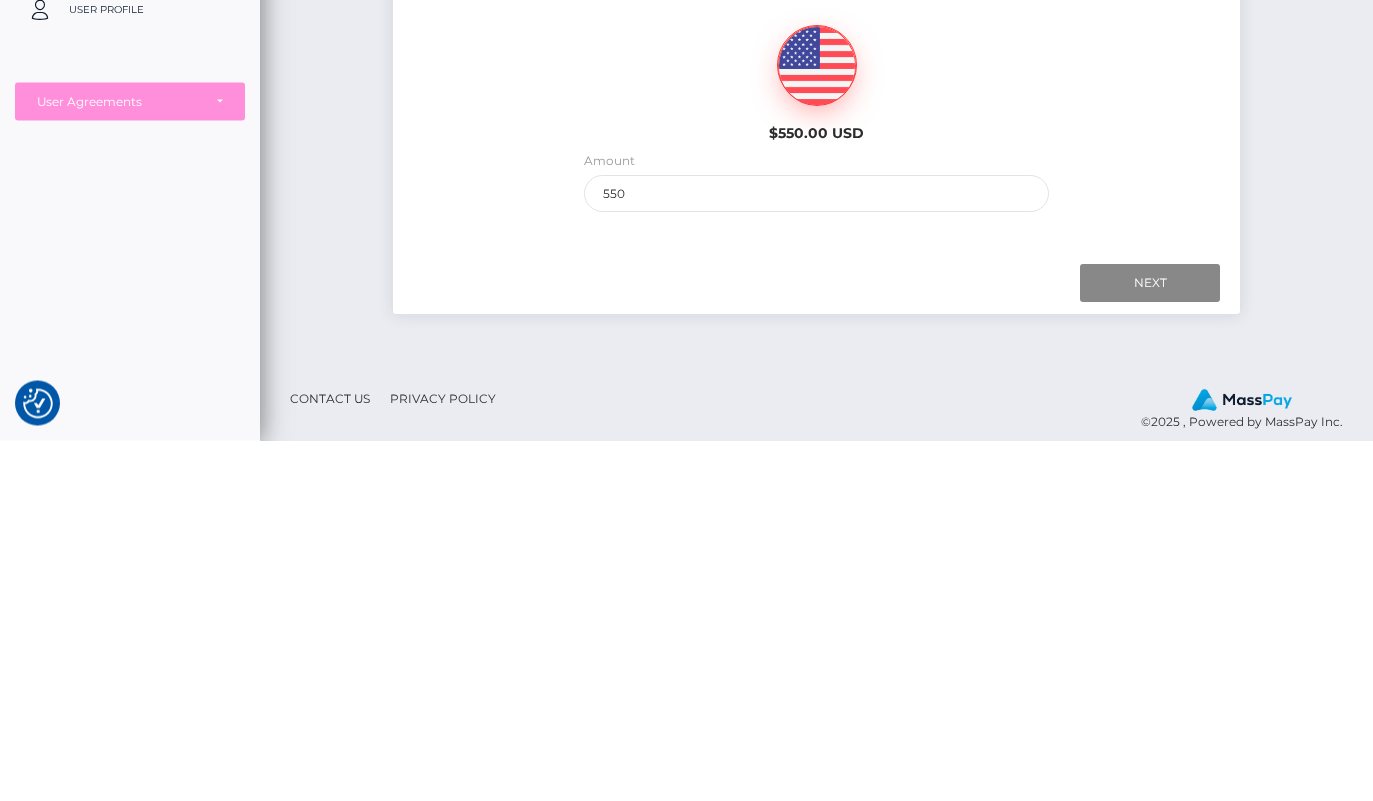 click on "Next" at bounding box center [1150, 644] 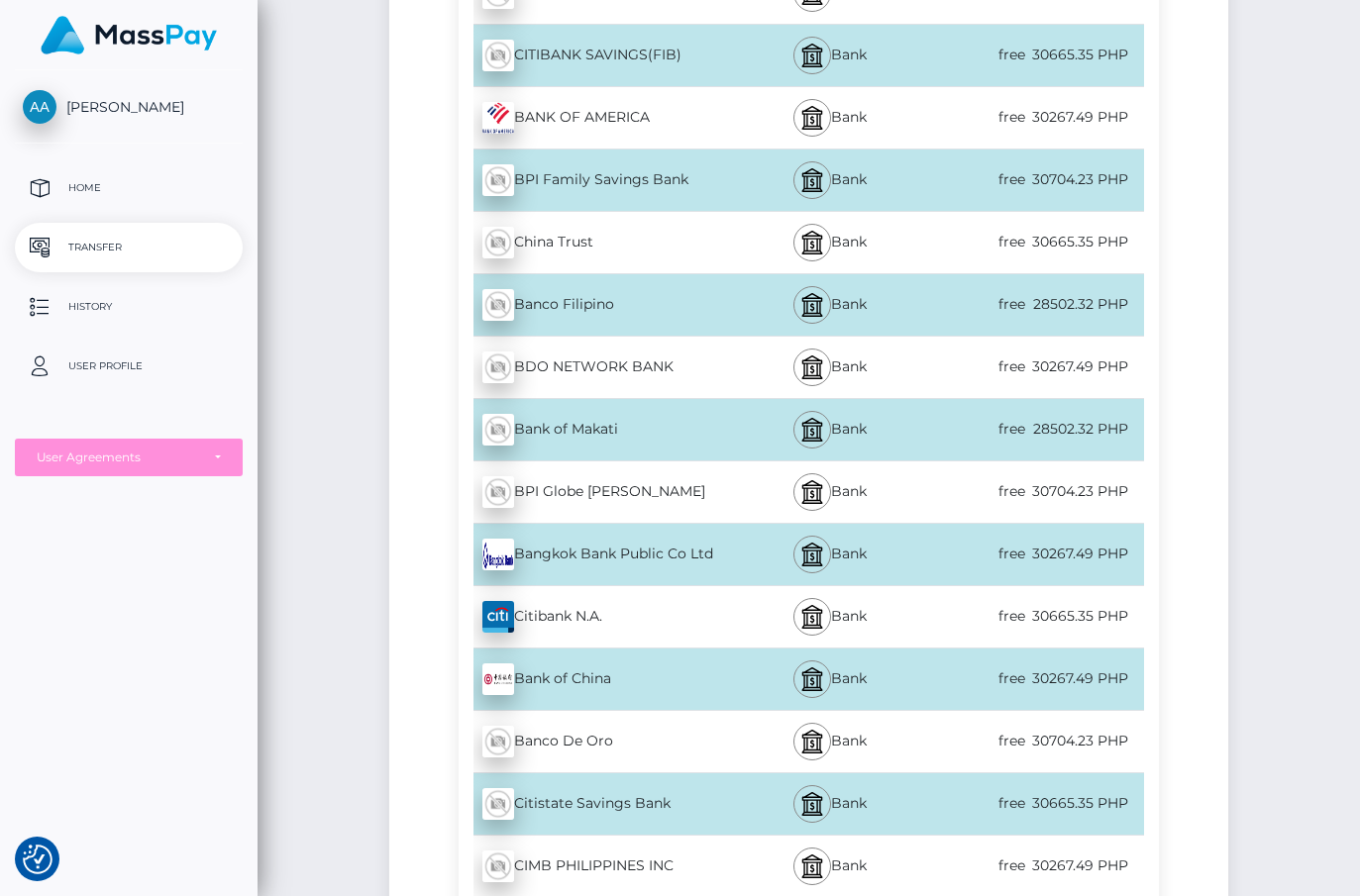 scroll, scrollTop: 977, scrollLeft: 0, axis: vertical 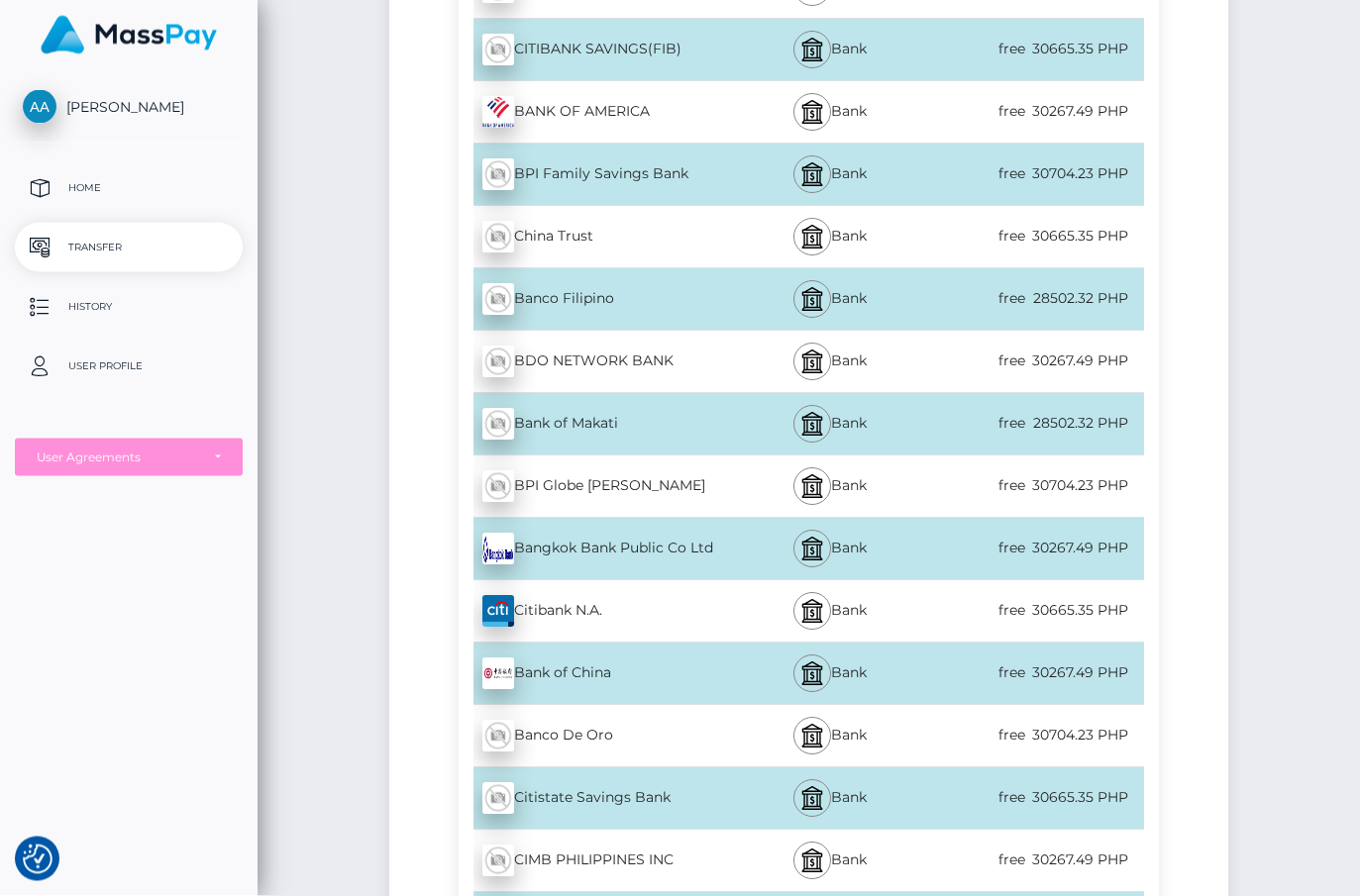 click on "free" at bounding box center [972, 736] 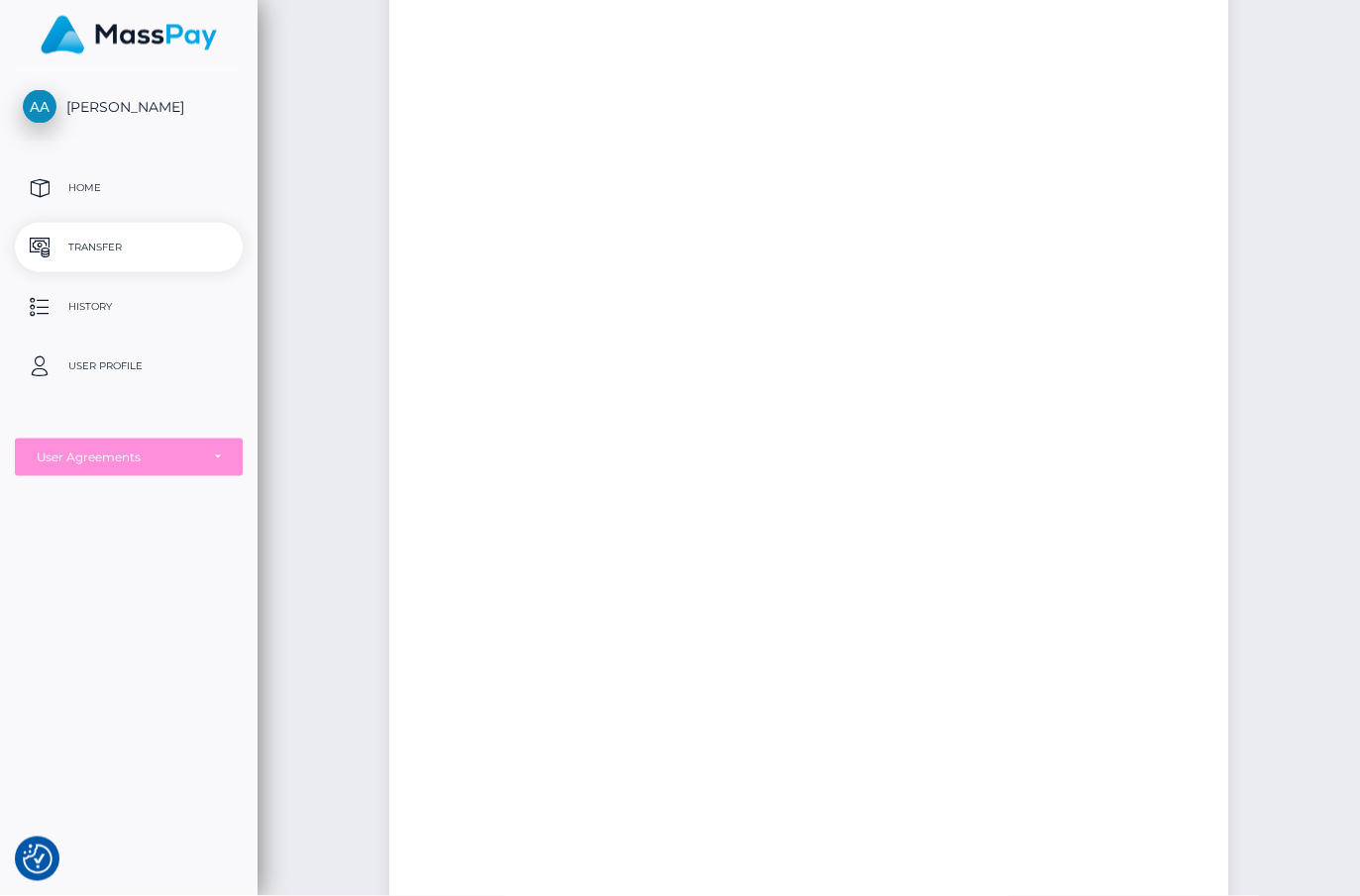 scroll, scrollTop: 0, scrollLeft: 0, axis: both 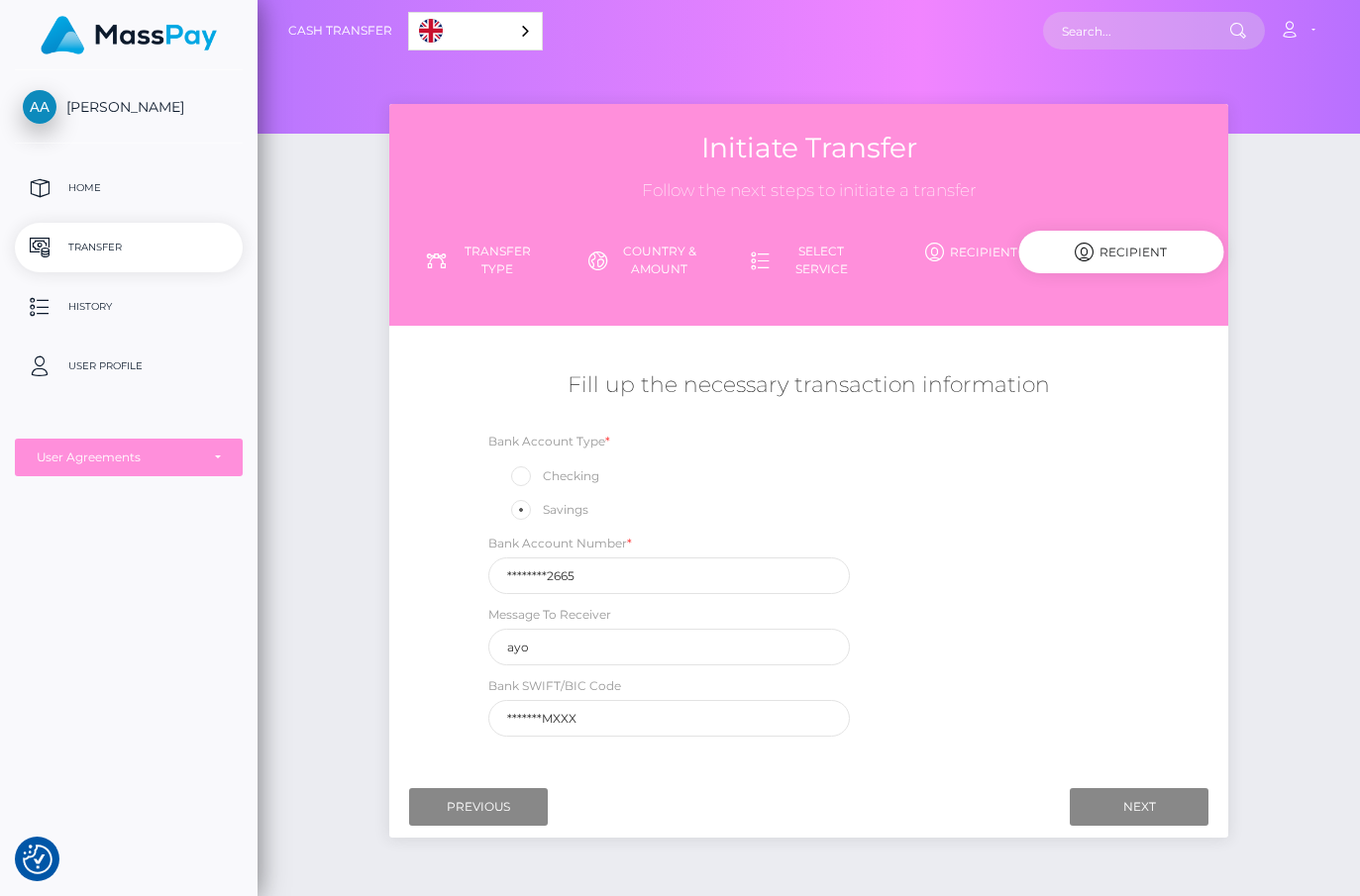 click on "Next" at bounding box center (1139, 807) 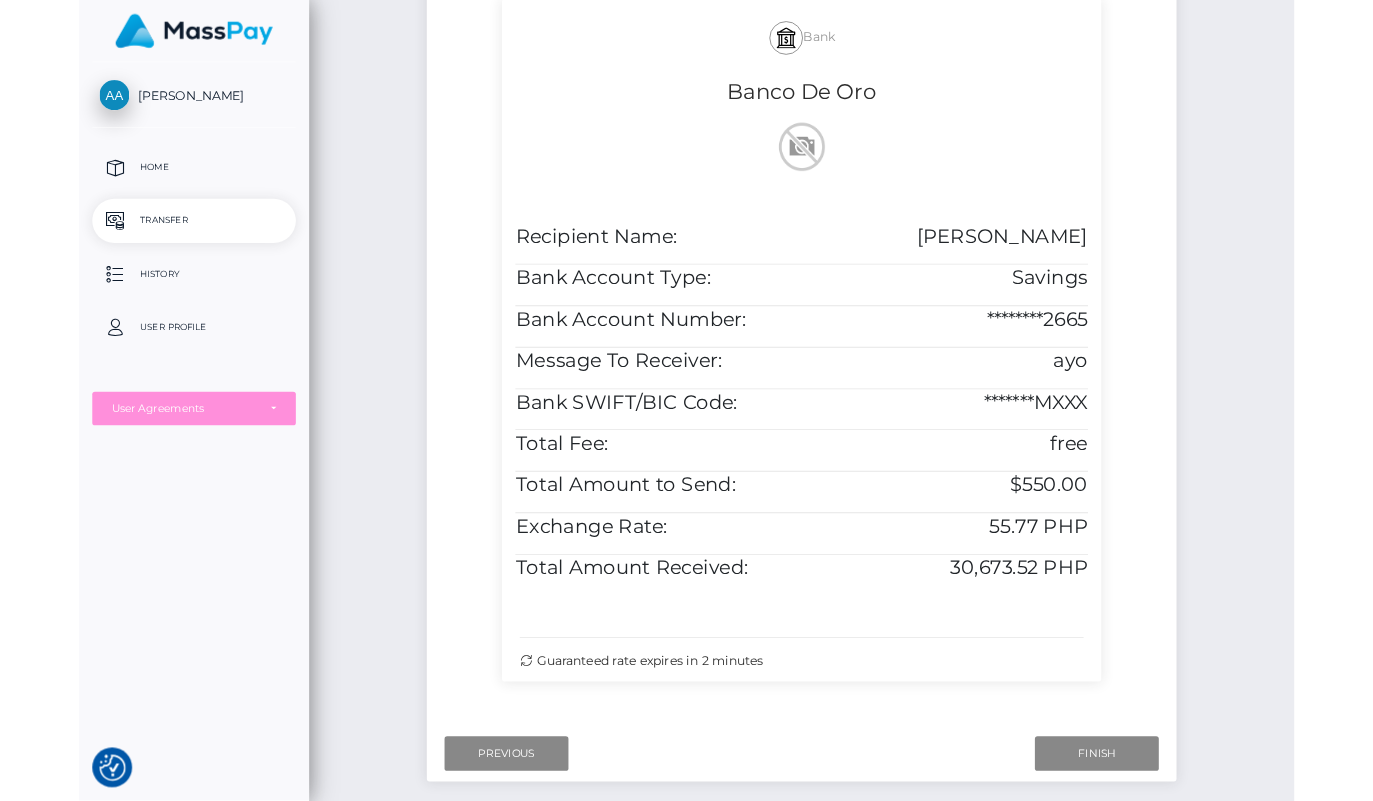 scroll, scrollTop: 437, scrollLeft: 0, axis: vertical 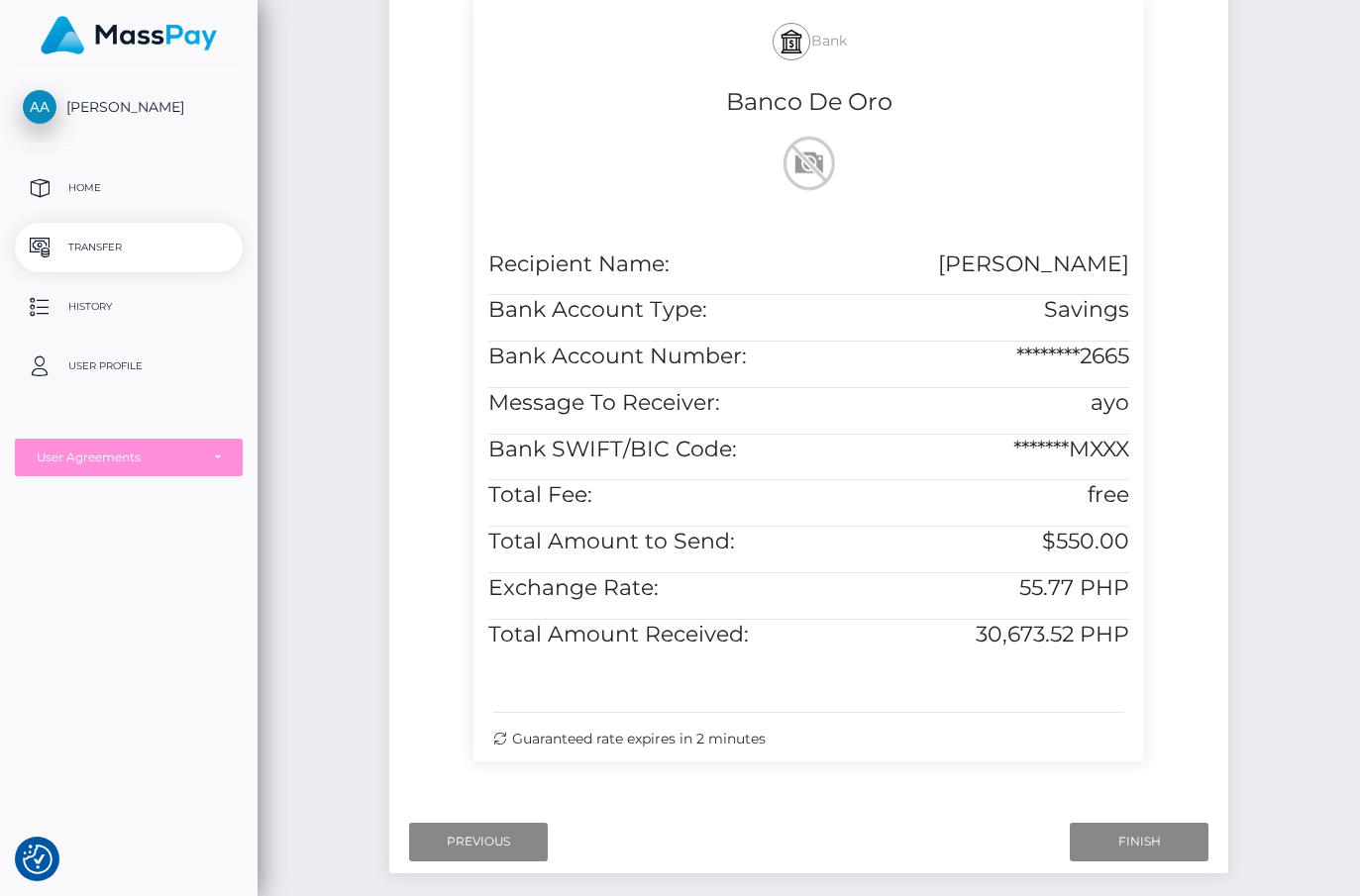 click on "Finish" at bounding box center [1139, 842] 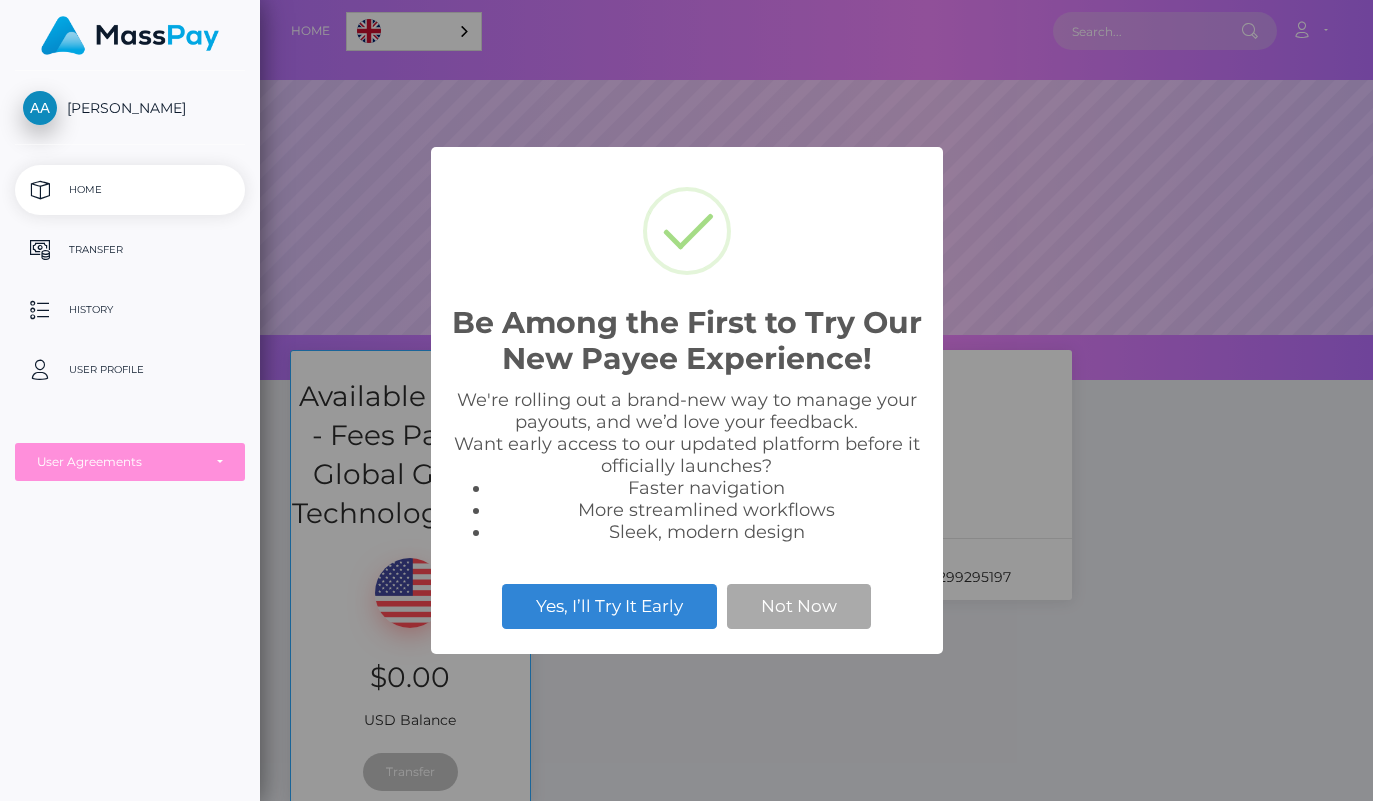 scroll, scrollTop: 0, scrollLeft: 0, axis: both 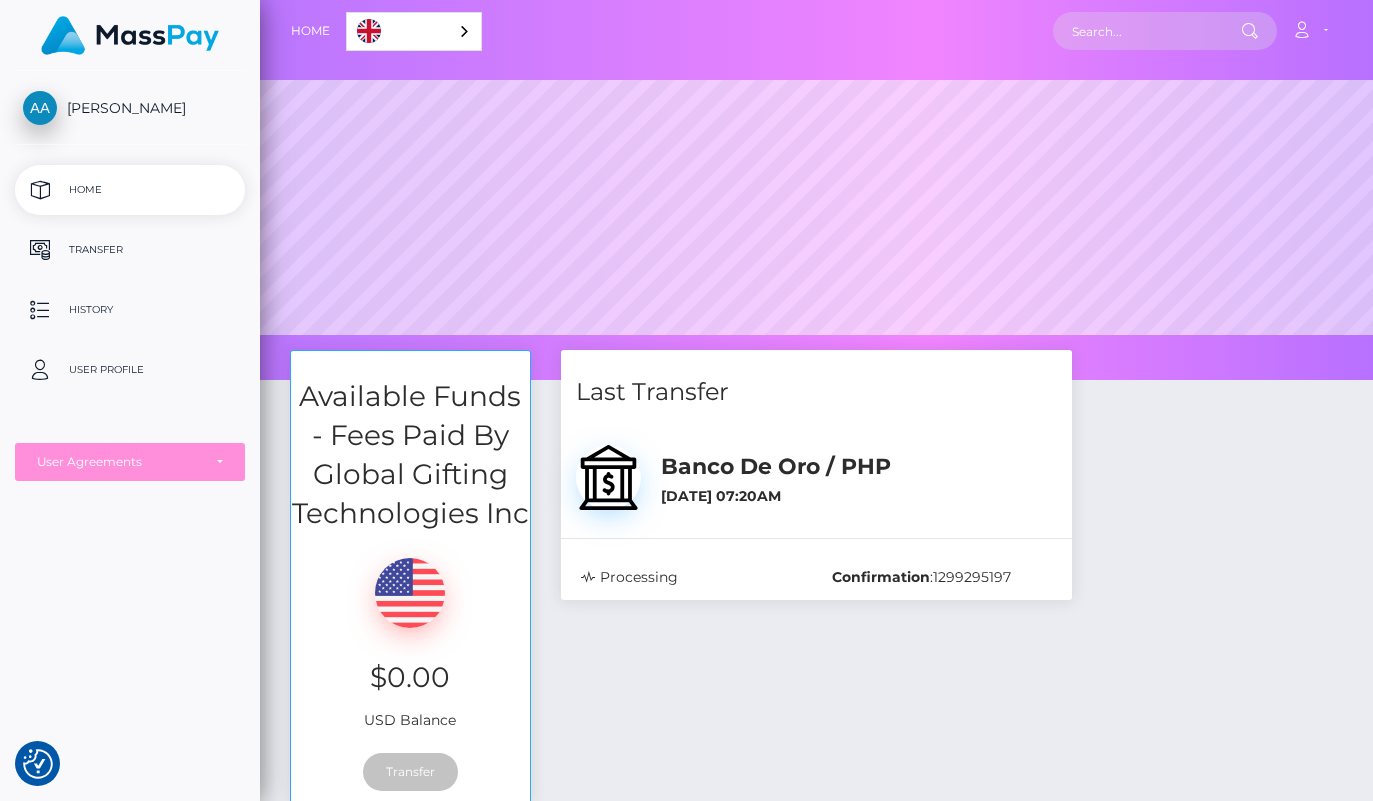 click on "Available Funds  - Fees Paid By Global Gifting Technologies Inc
$0.00
USD Balance
Transfer
Last Transfer
Banco De Oro / PHP :" at bounding box center [816, 689] 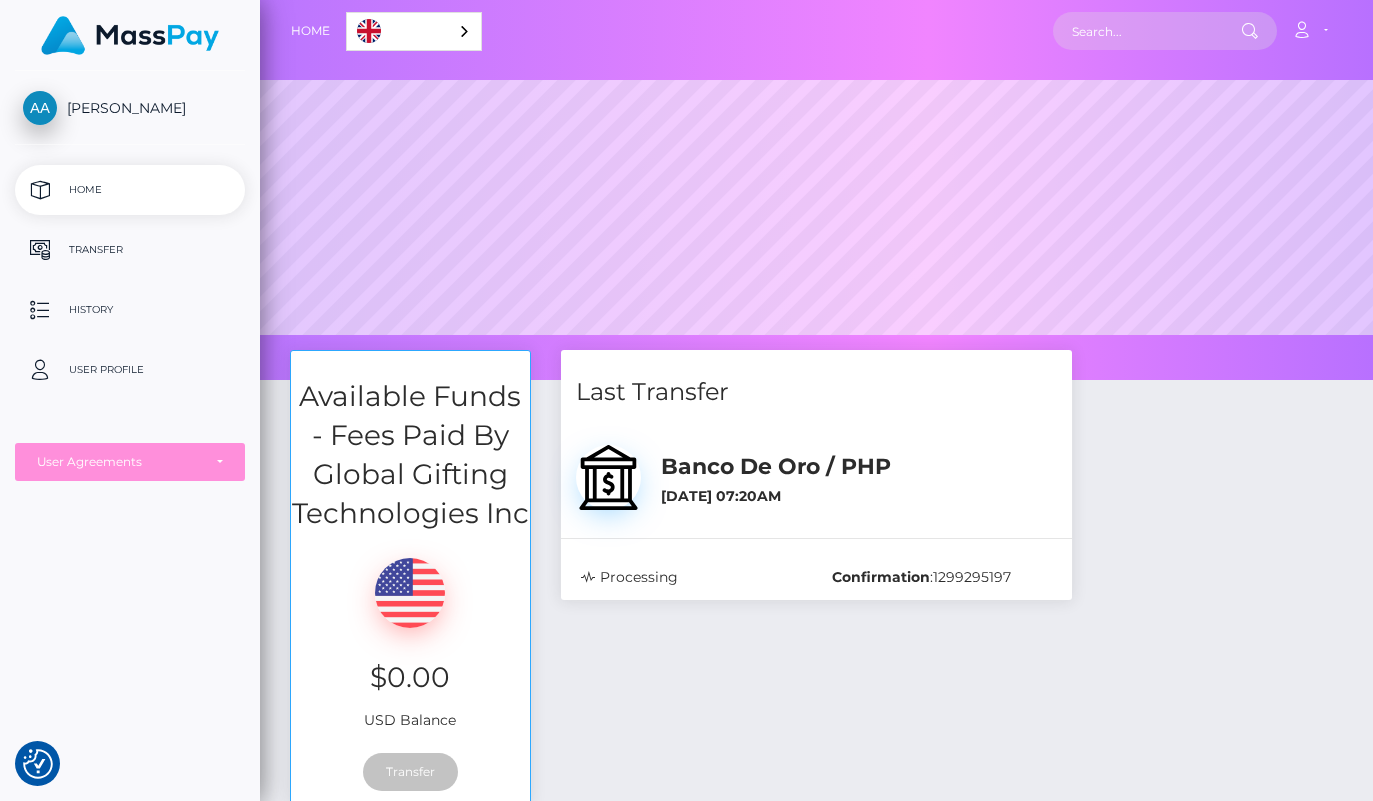 click on "Home" at bounding box center (130, 190) 